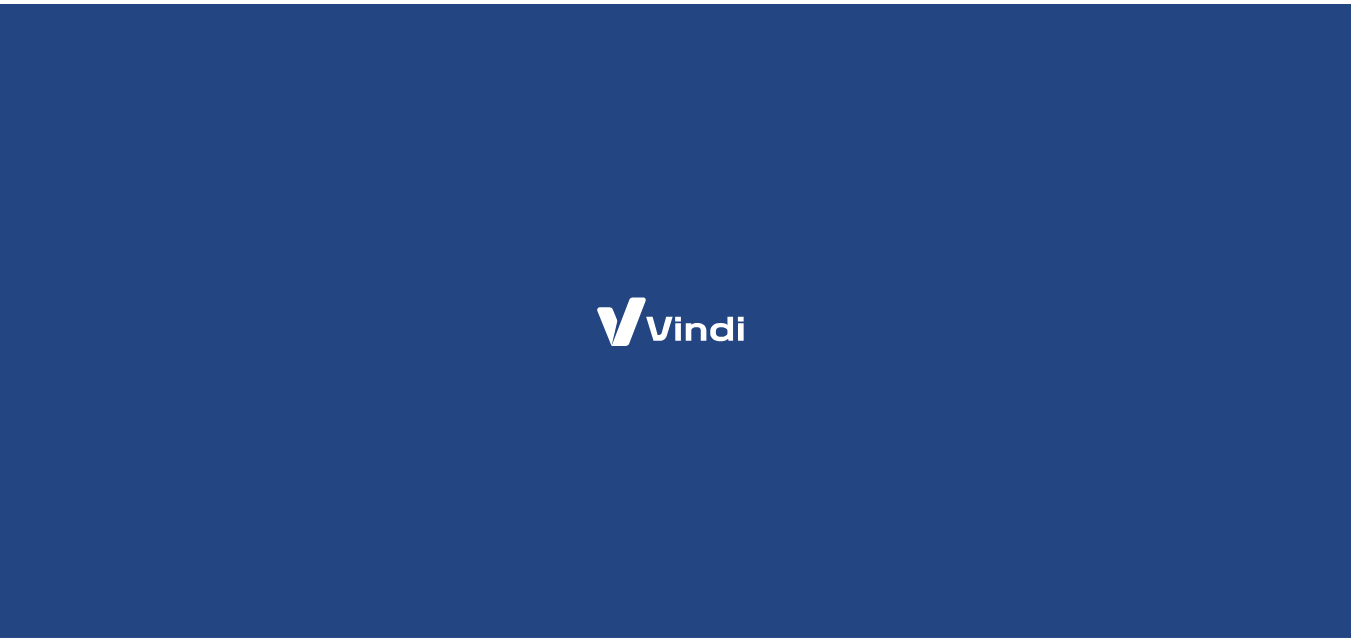 scroll, scrollTop: 0, scrollLeft: 0, axis: both 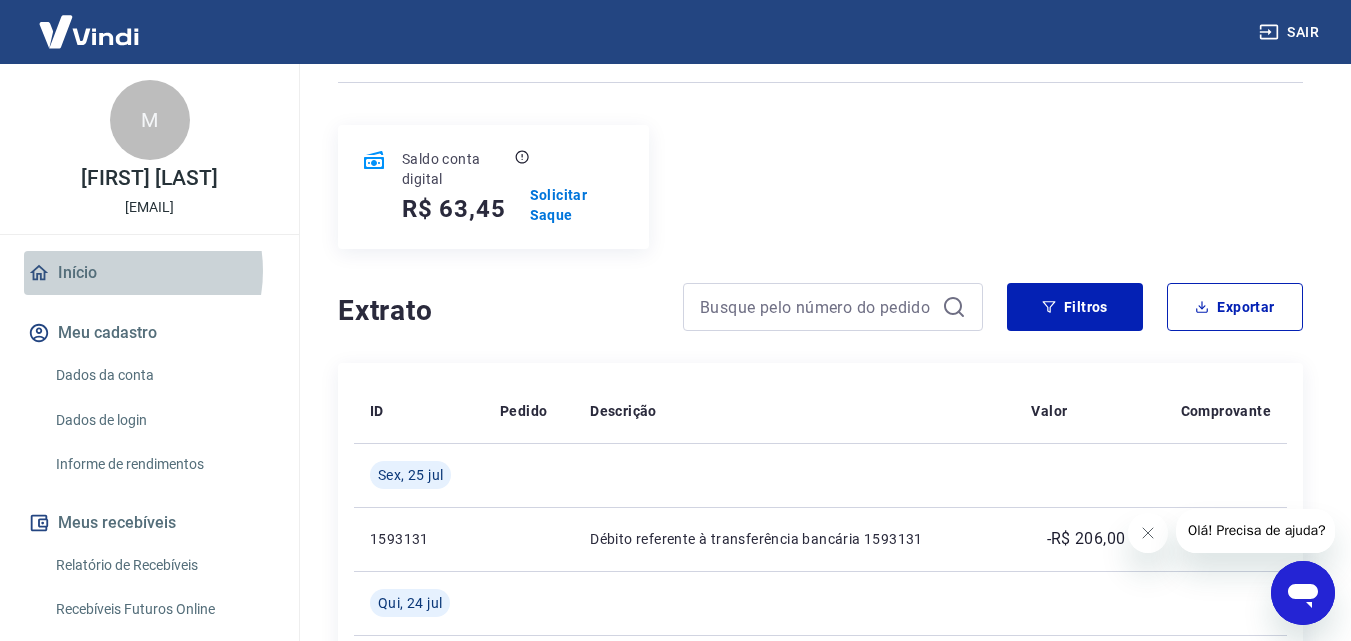 click on "Início" at bounding box center (149, 273) 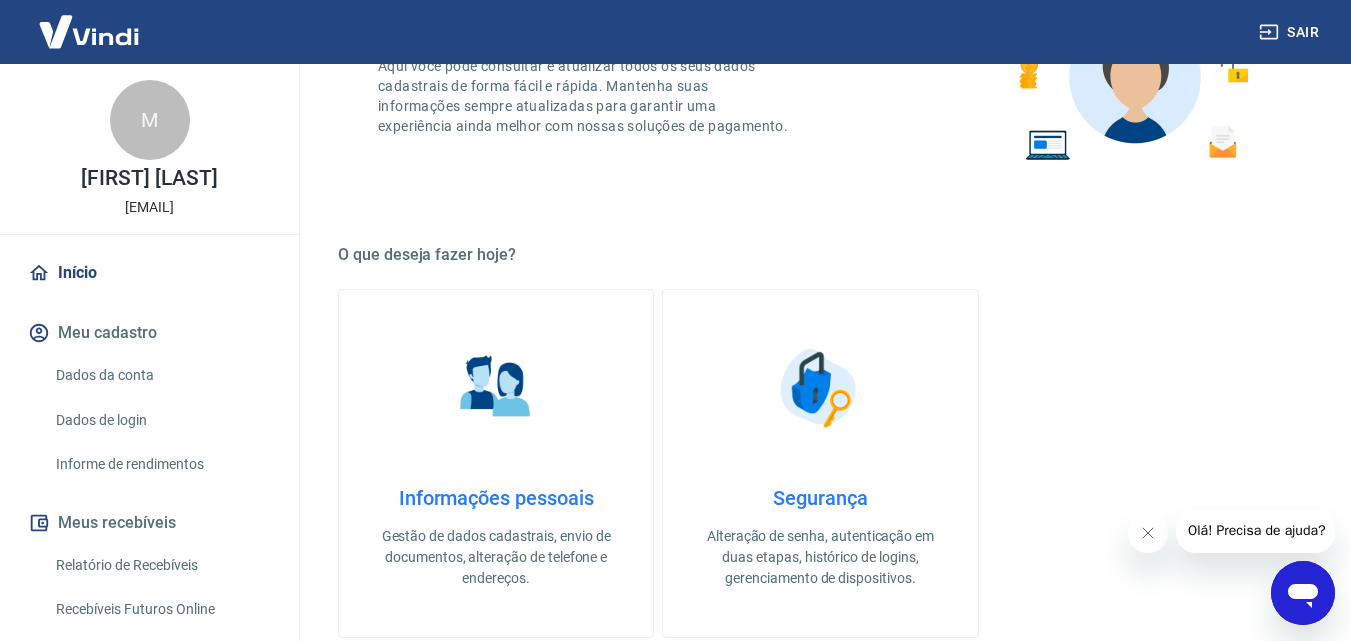 click on "Início" at bounding box center (149, 273) 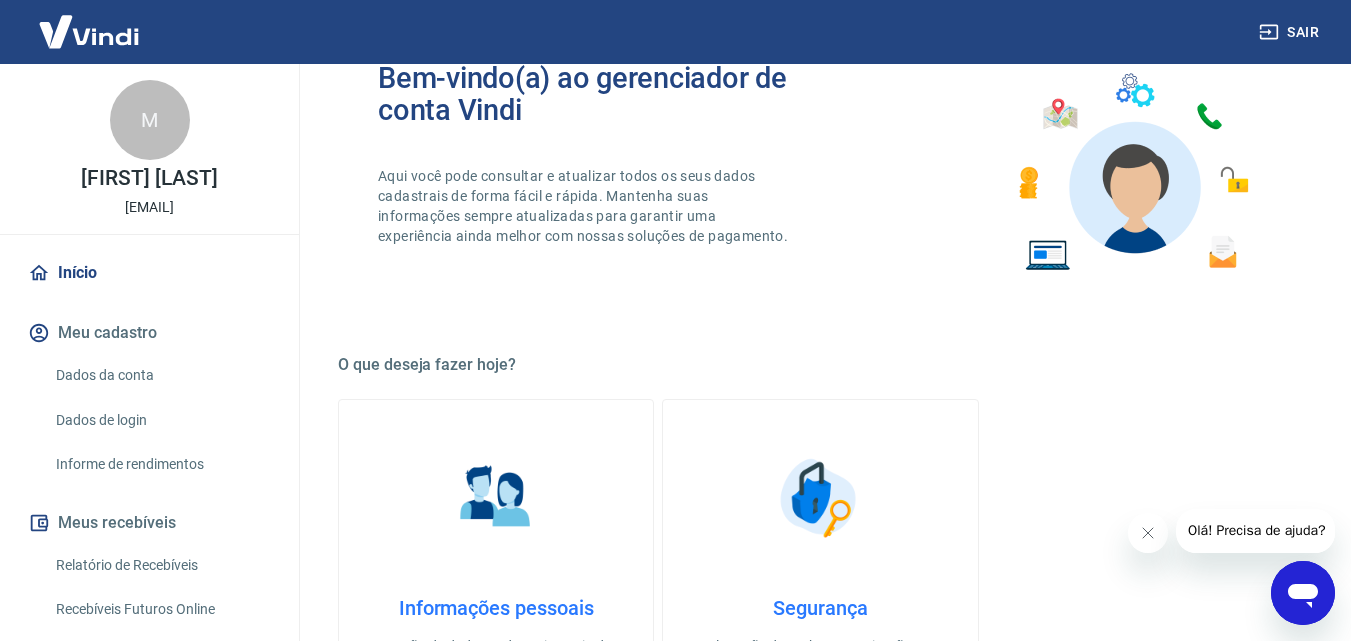 scroll, scrollTop: 0, scrollLeft: 0, axis: both 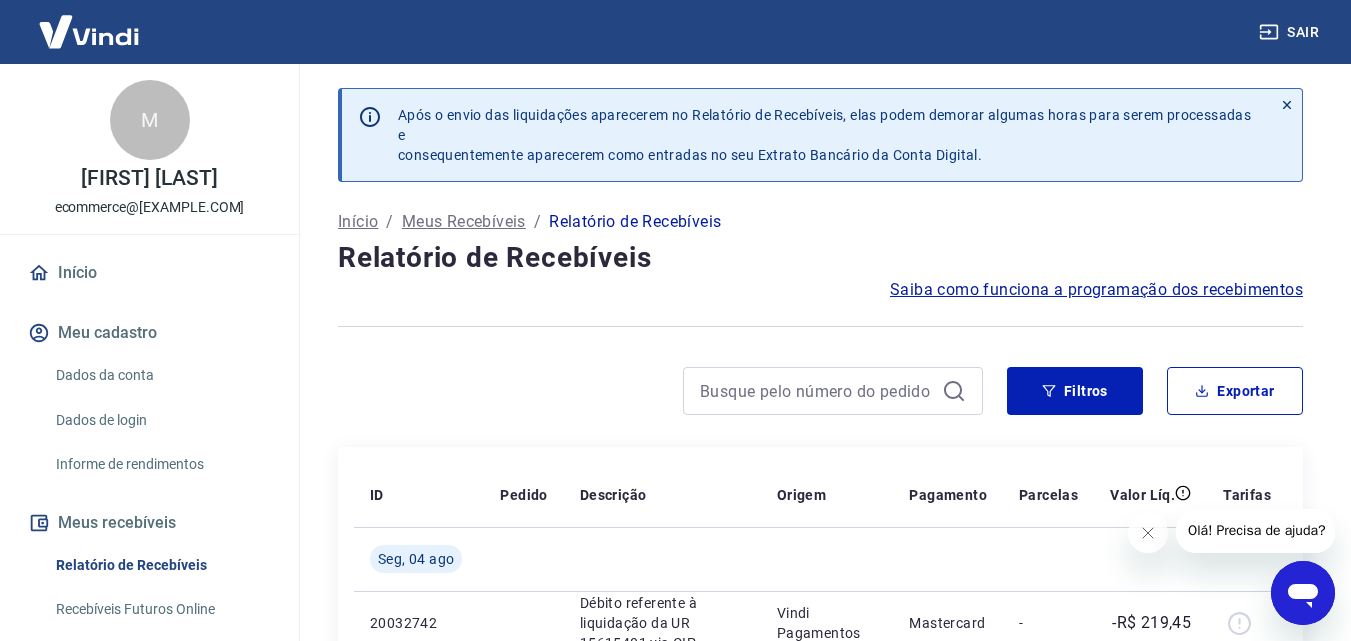 click on "Início" at bounding box center (149, 273) 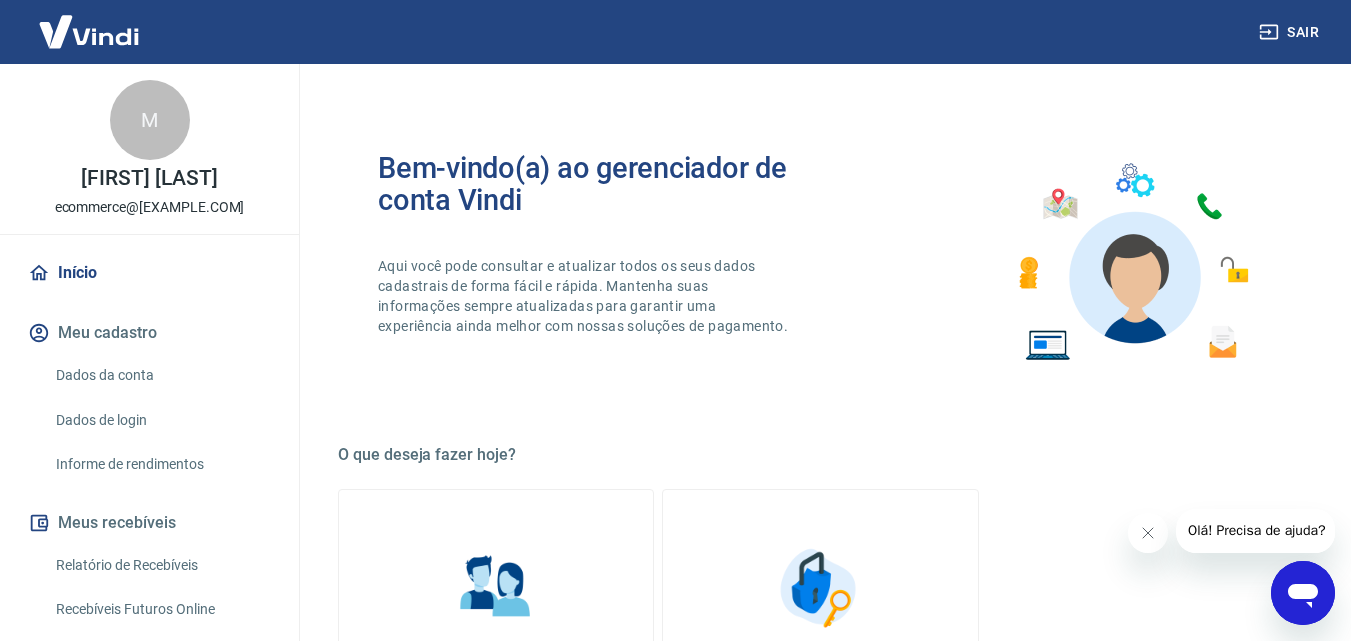 scroll, scrollTop: 200, scrollLeft: 0, axis: vertical 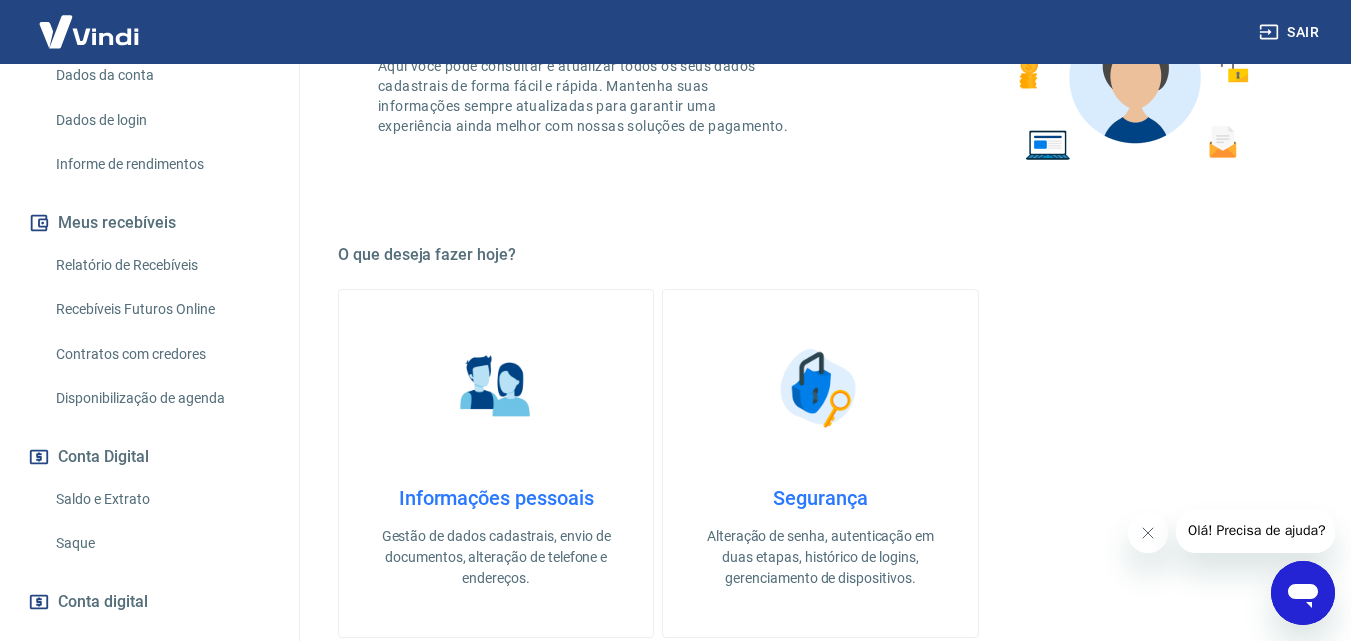 click on "Saldo e Extrato" at bounding box center (161, 499) 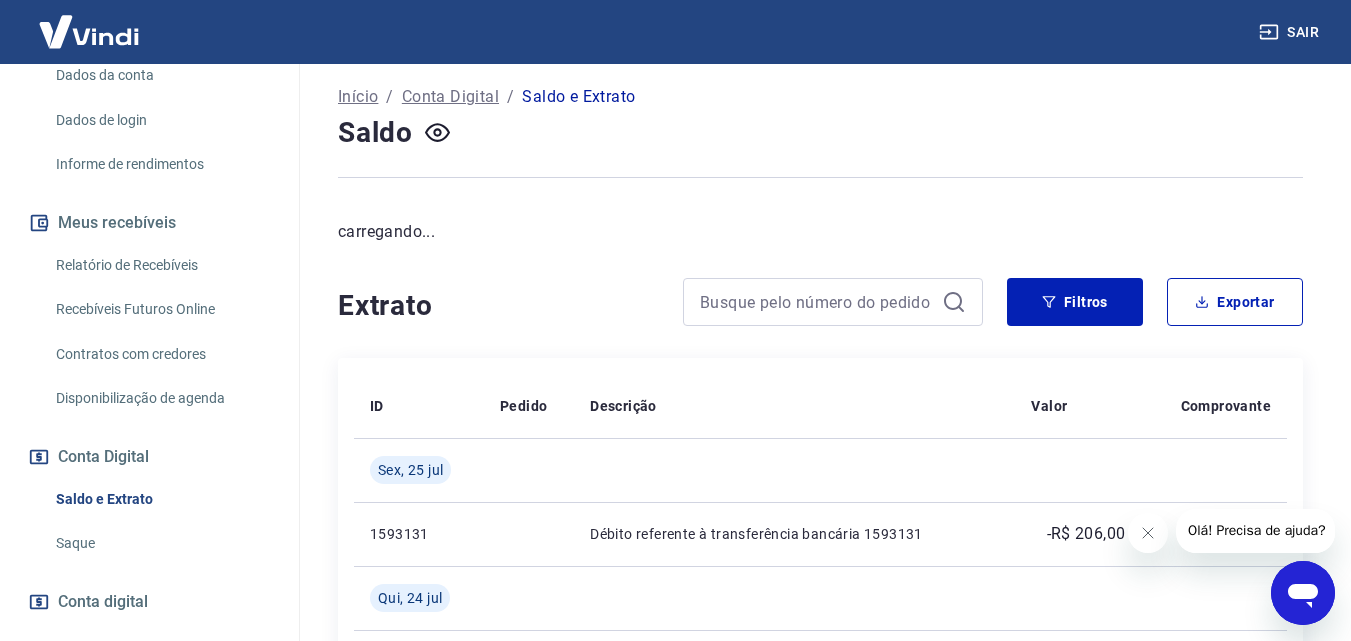 scroll, scrollTop: 200, scrollLeft: 0, axis: vertical 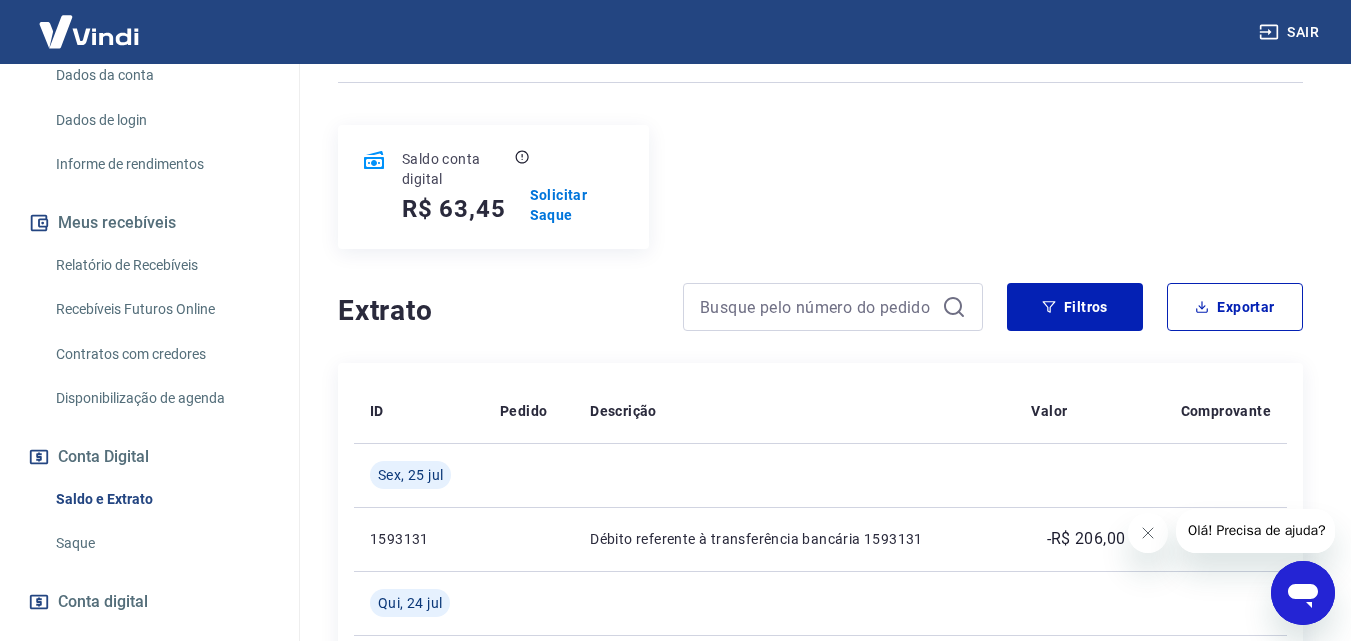 click on "Saque" at bounding box center (161, 543) 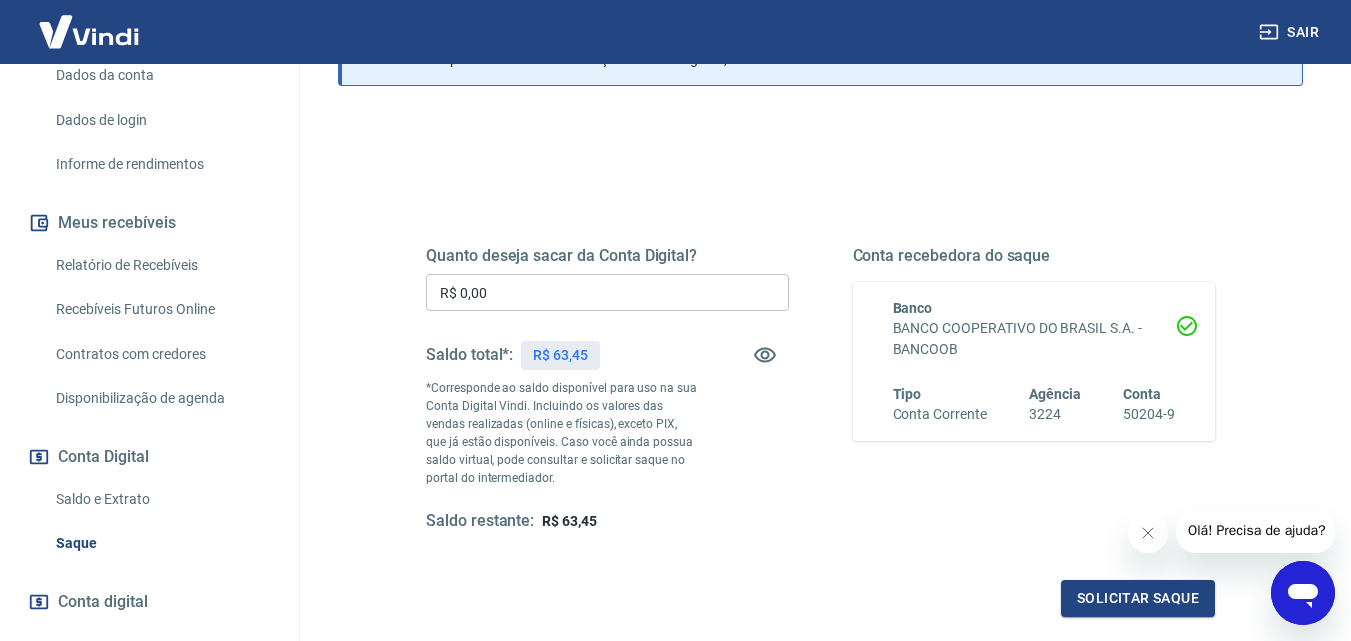 scroll, scrollTop: 200, scrollLeft: 0, axis: vertical 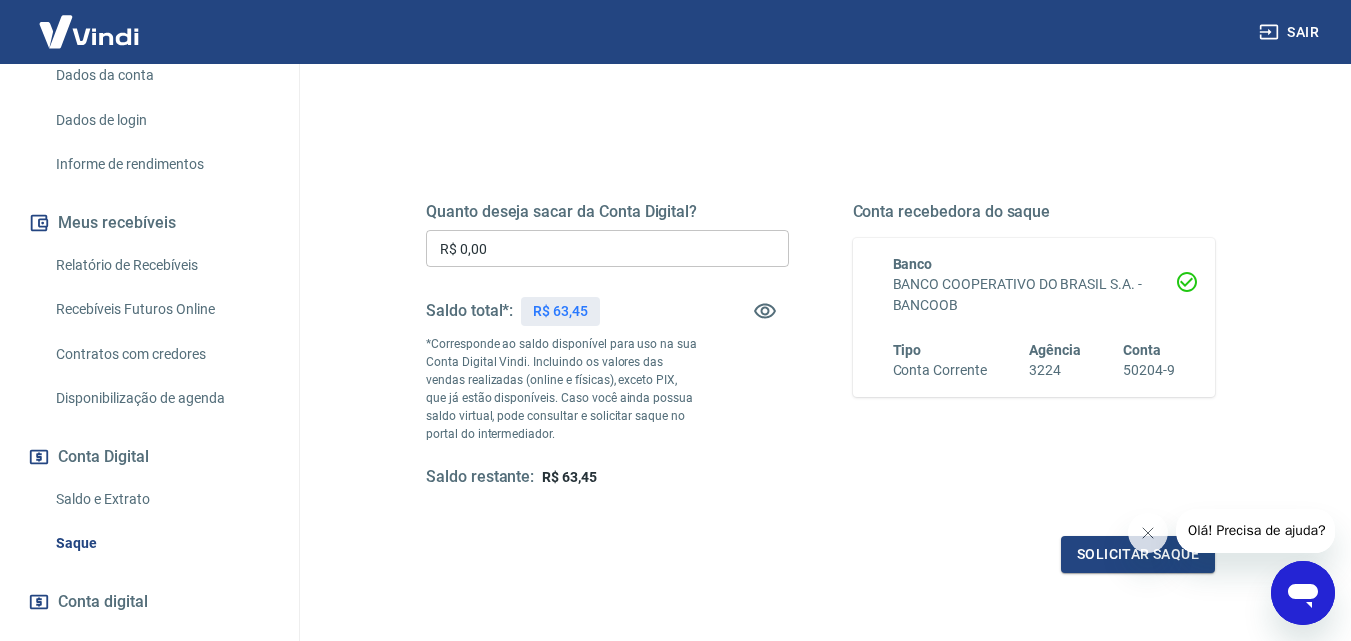 click on "R$ 0,00" at bounding box center (607, 248) 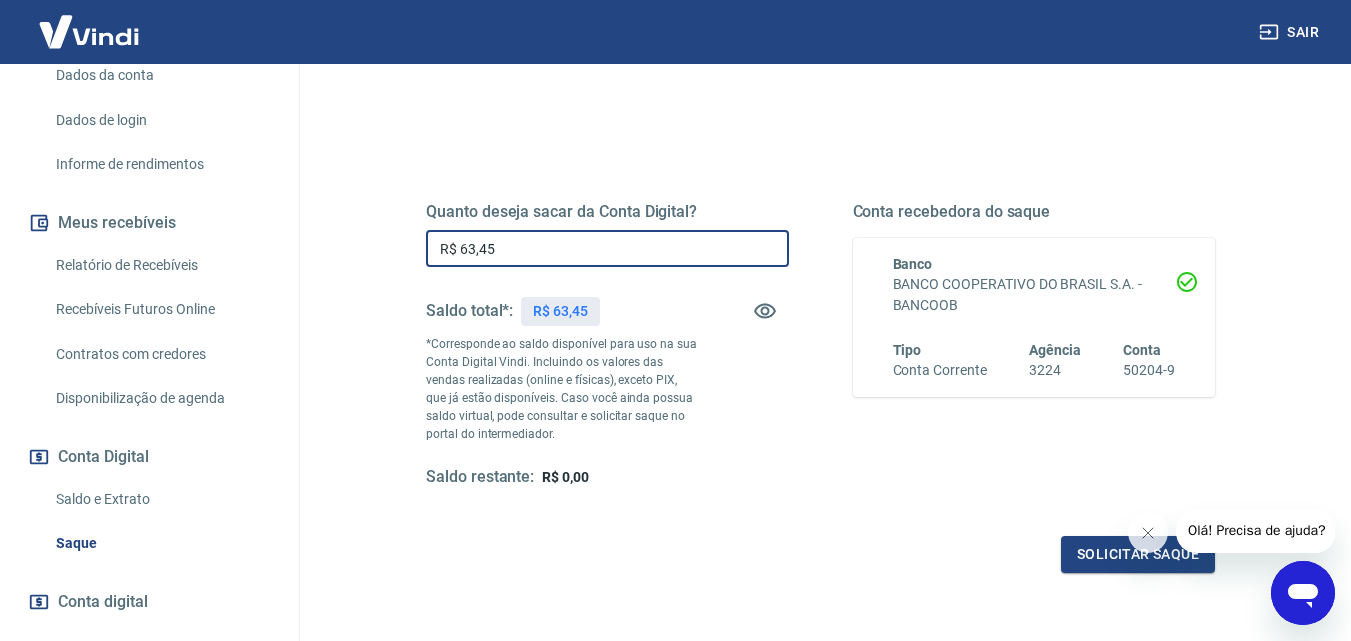 type on "R$ 63,45" 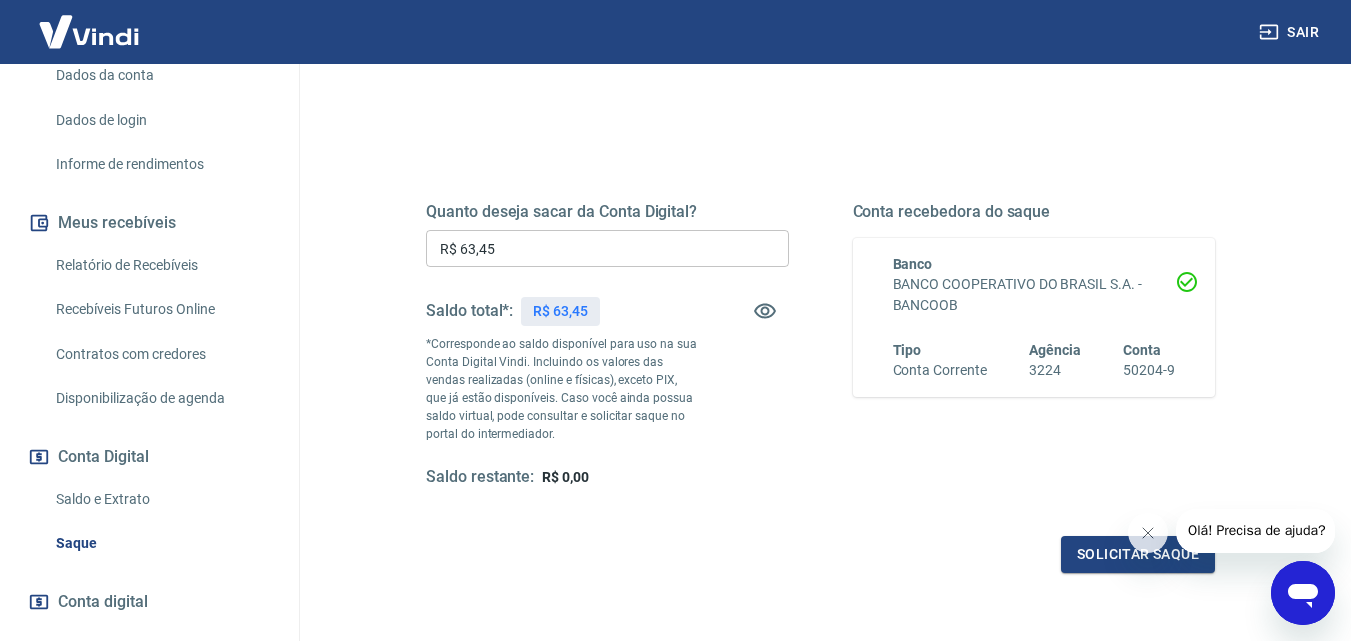 click on "Quanto deseja sacar da Conta Digital? R$ 63,45 ​ Saldo total*: R$ 63,45 *Corresponde ao saldo disponível para uso na sua Conta Digital Vindi. Incluindo os valores das vendas realizadas (online e físicas), exceto PIX, que já estão disponíveis. Caso você ainda possua saldo virtual, pode consultar e solicitar saque no portal do intermediador. Saldo restante: R$ 0,00" at bounding box center [607, 345] 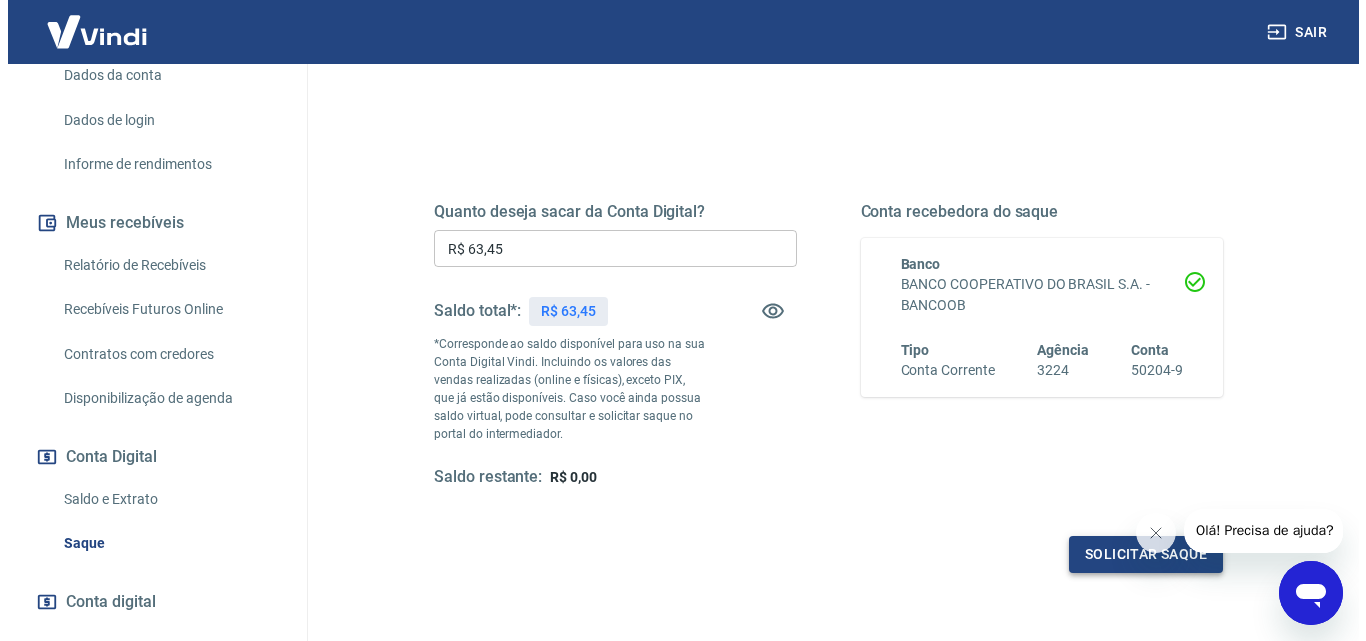scroll, scrollTop: 300, scrollLeft: 0, axis: vertical 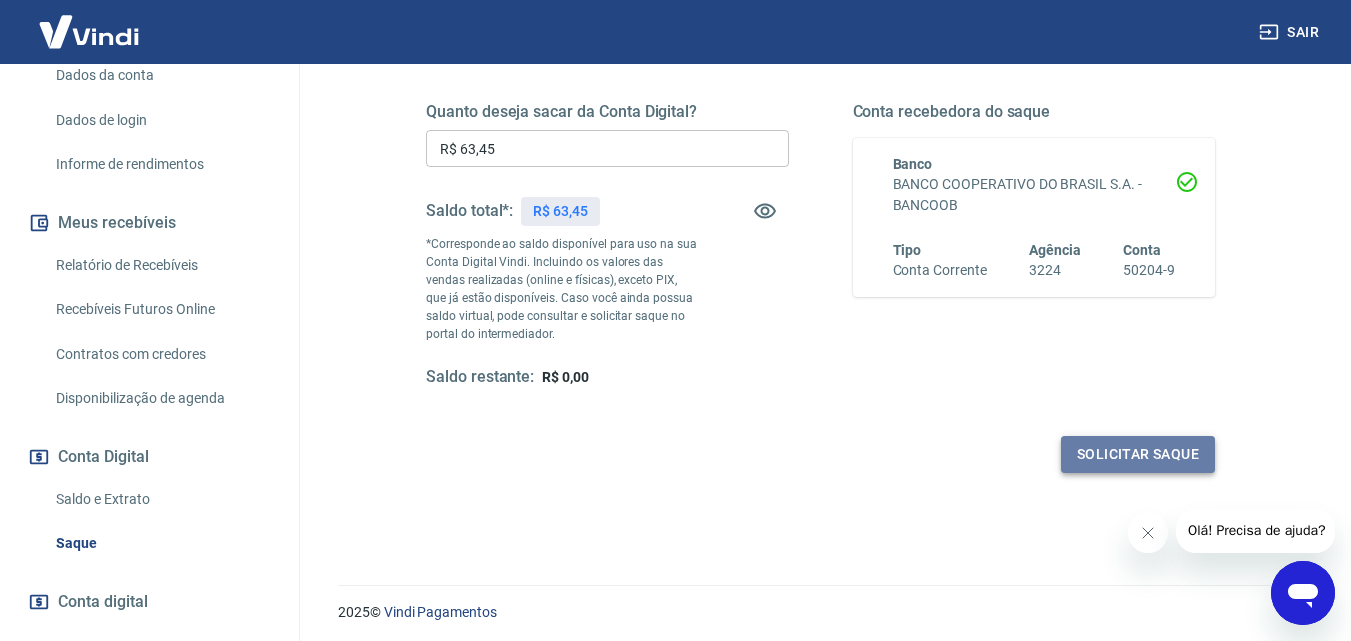 click on "Solicitar saque" at bounding box center (1138, 454) 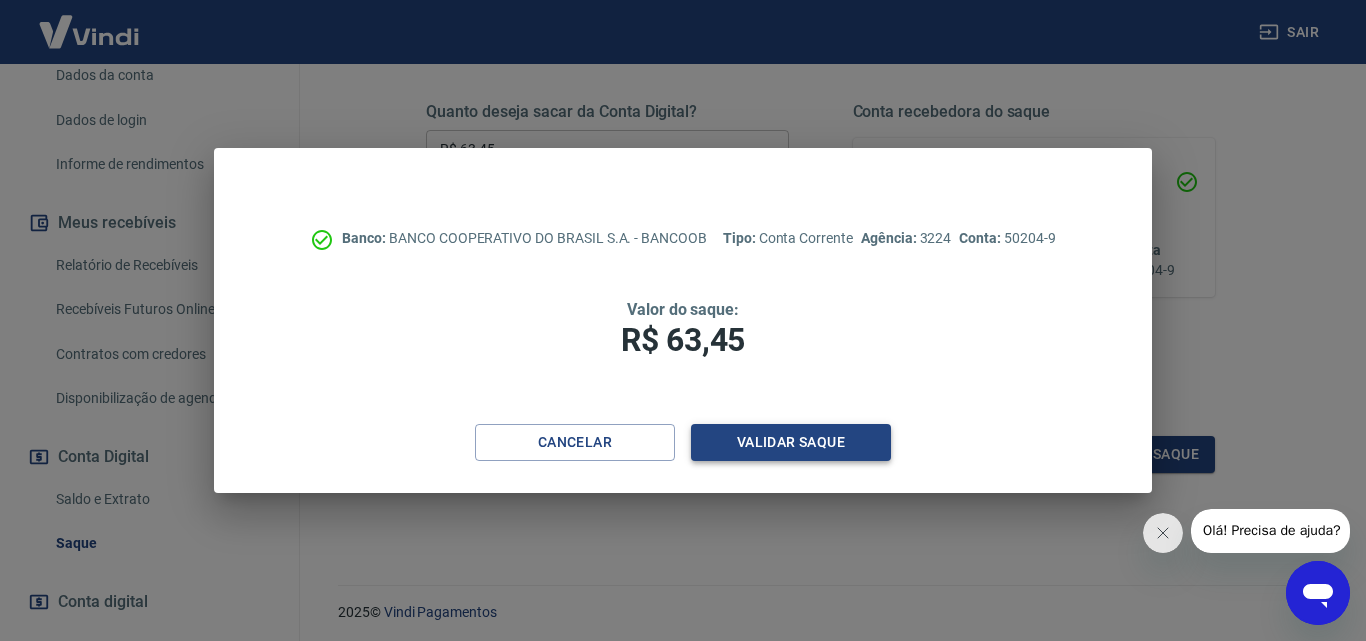 click on "Validar saque" at bounding box center (791, 442) 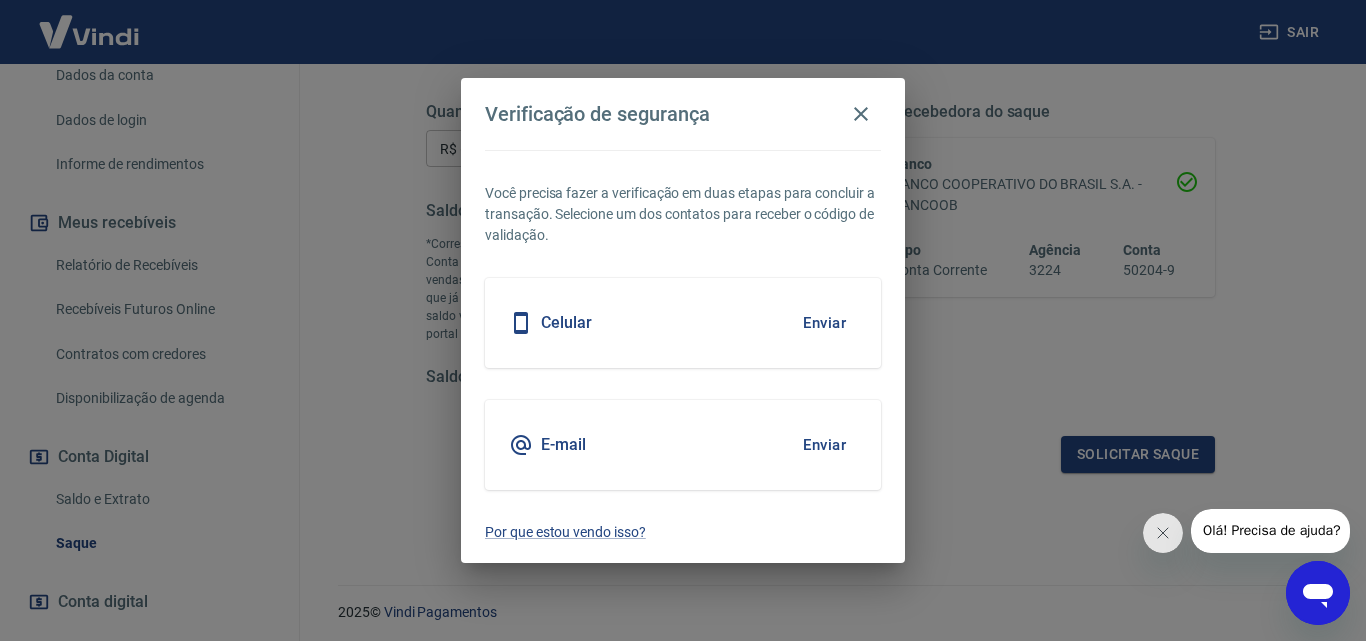 click on "Enviar" at bounding box center (824, 445) 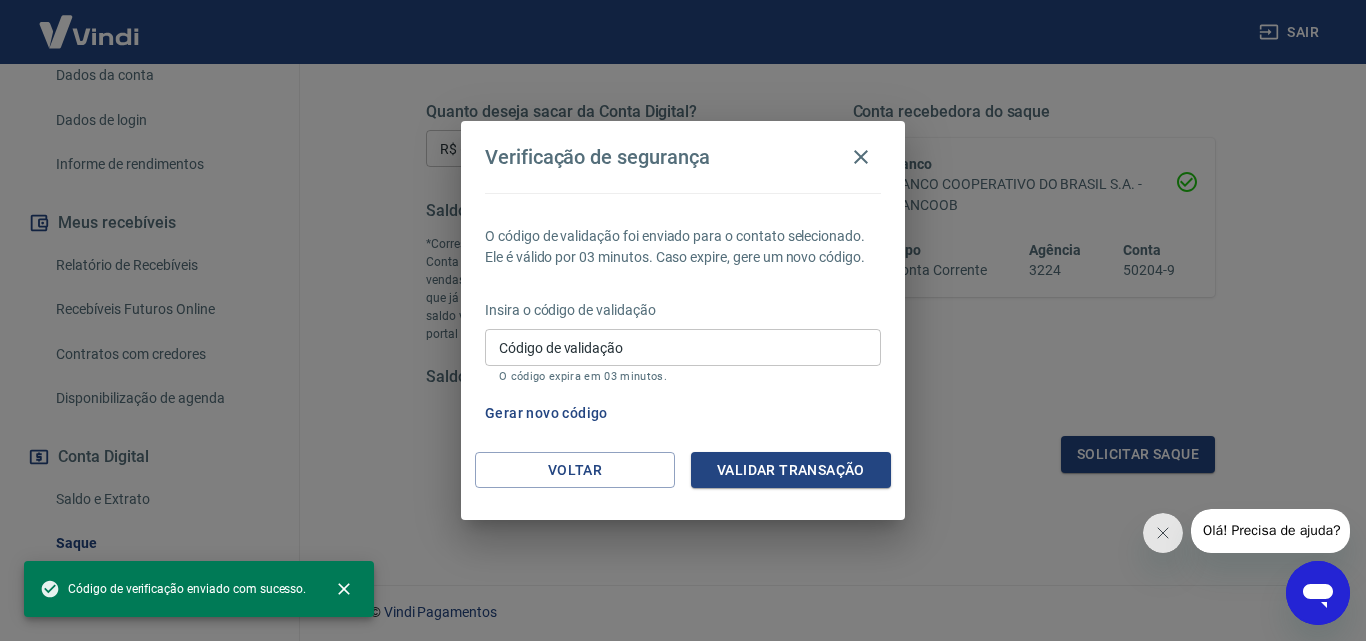 click on "Código de validação" at bounding box center (683, 347) 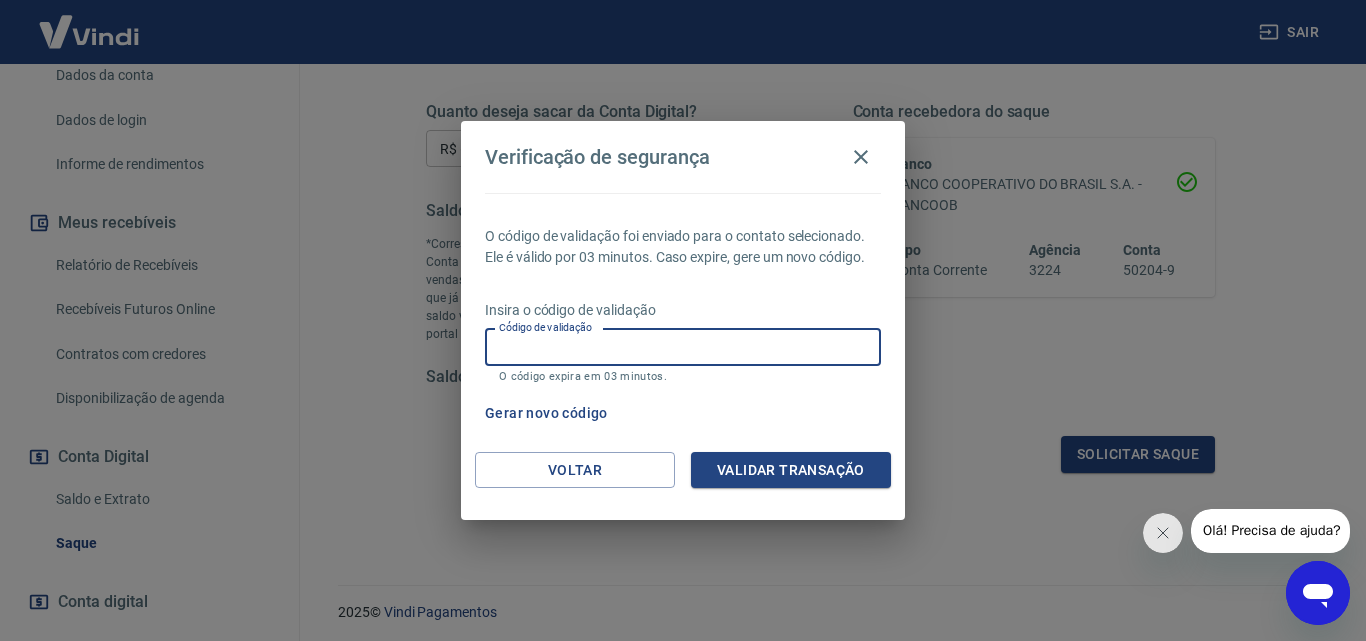 paste on "439321" 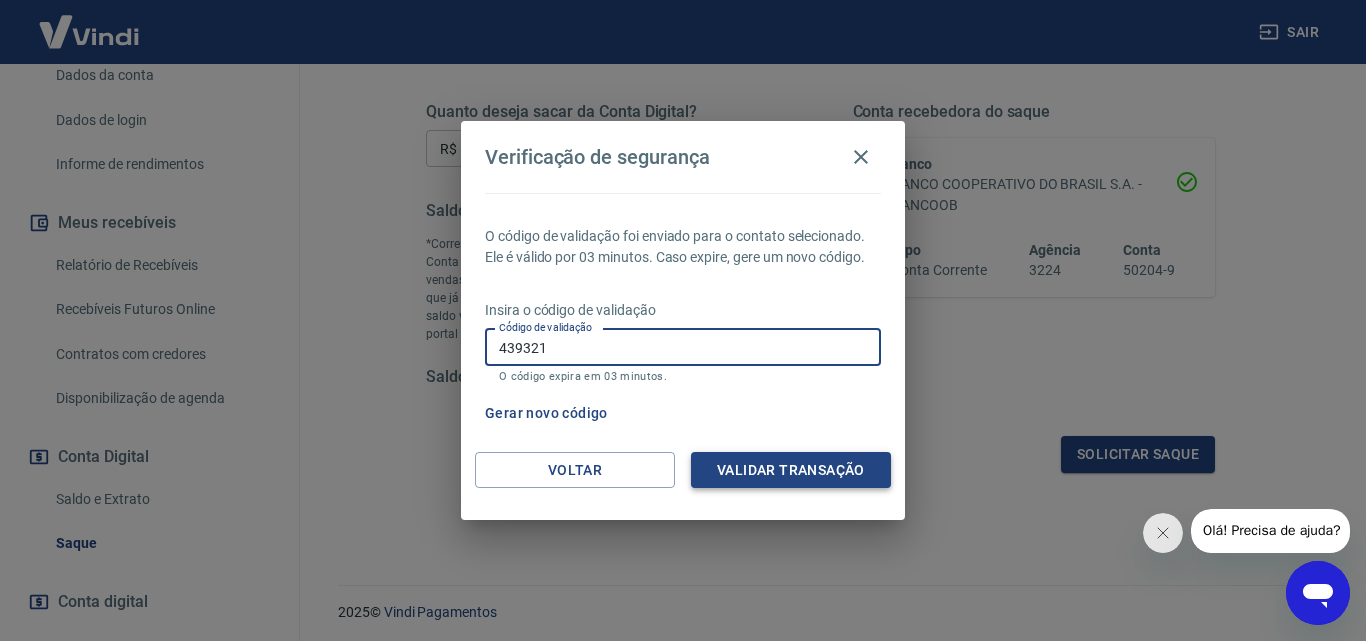 type on "439321" 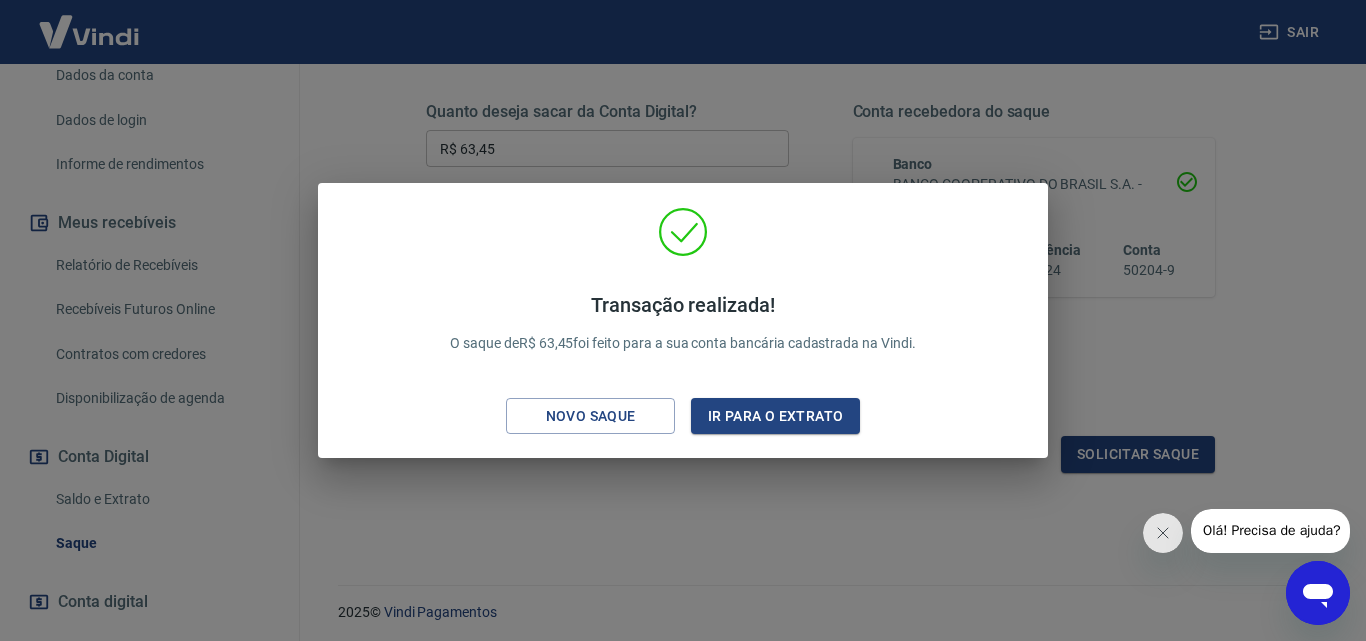 click on "Transação realizada! O saque de  R$ 63,45  foi feito para a sua conta bancária cadastrada na Vindi. Novo saque Ir para o extrato" at bounding box center (683, 320) 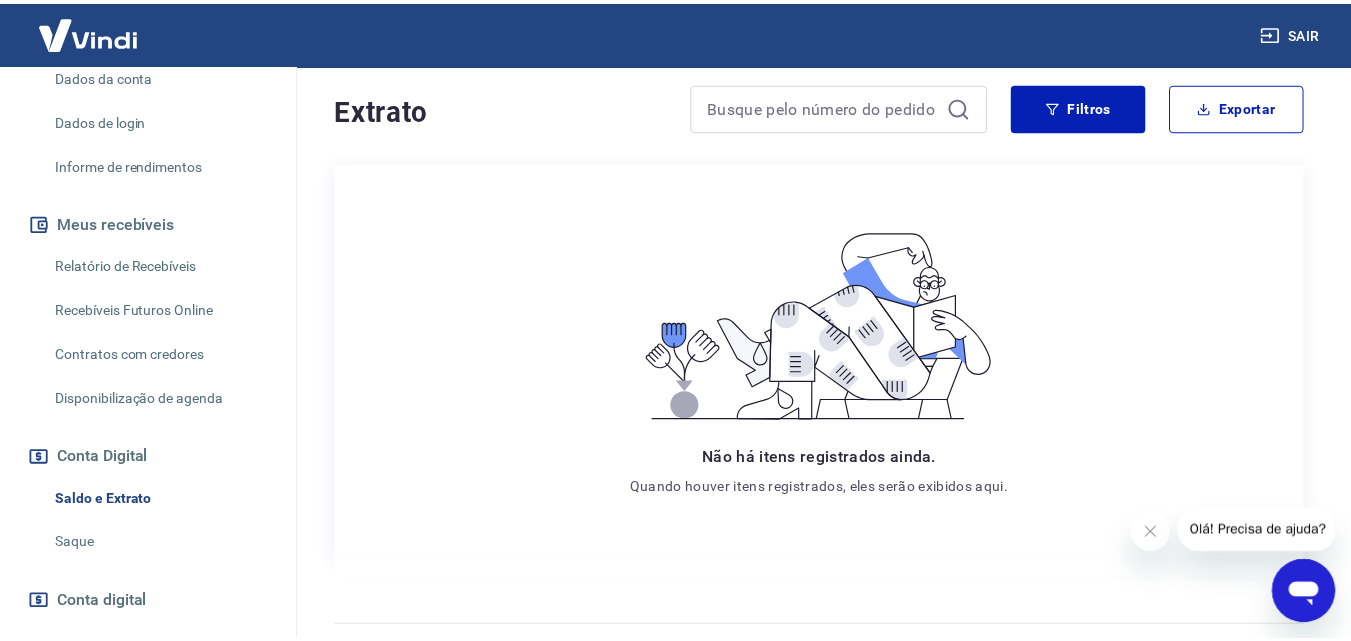 scroll, scrollTop: 0, scrollLeft: 0, axis: both 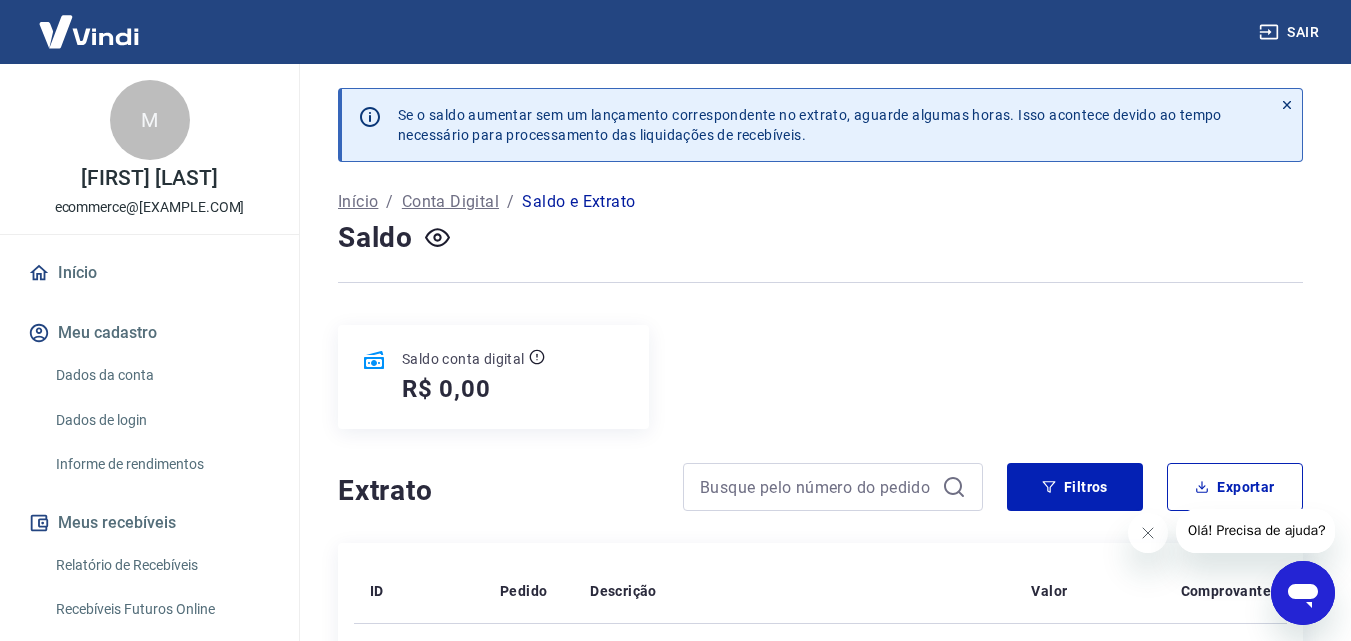 click on "Início" at bounding box center [149, 273] 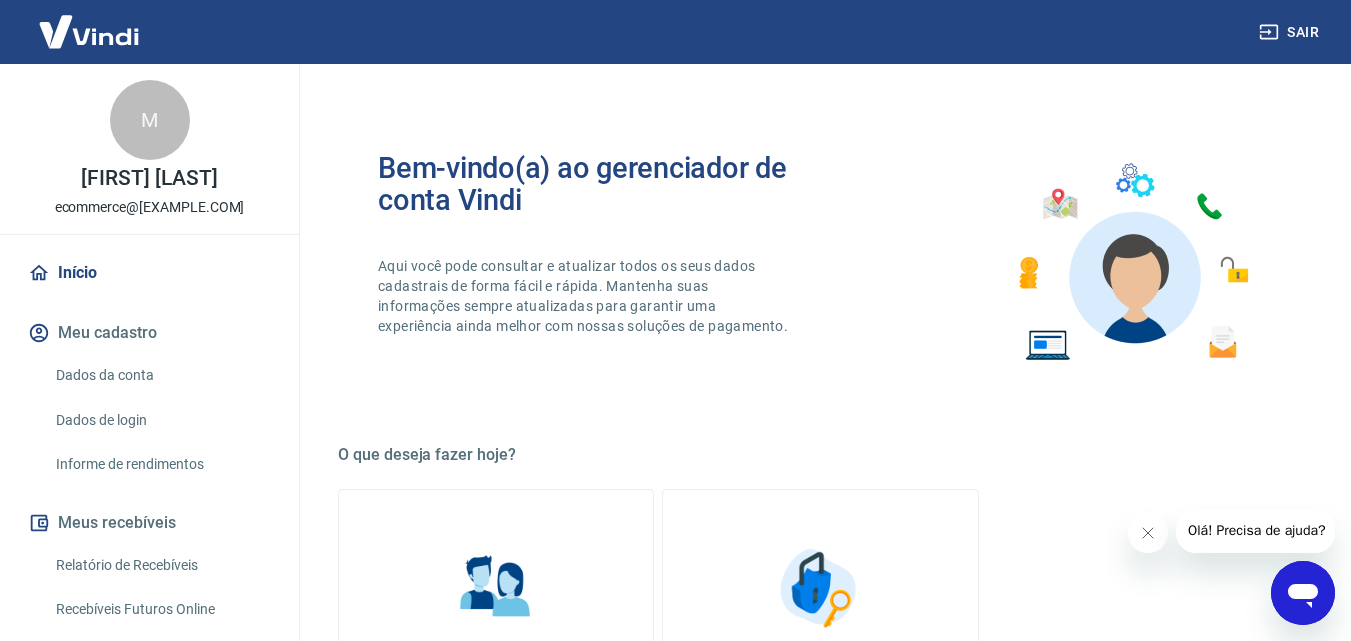 click on "Início" at bounding box center [149, 273] 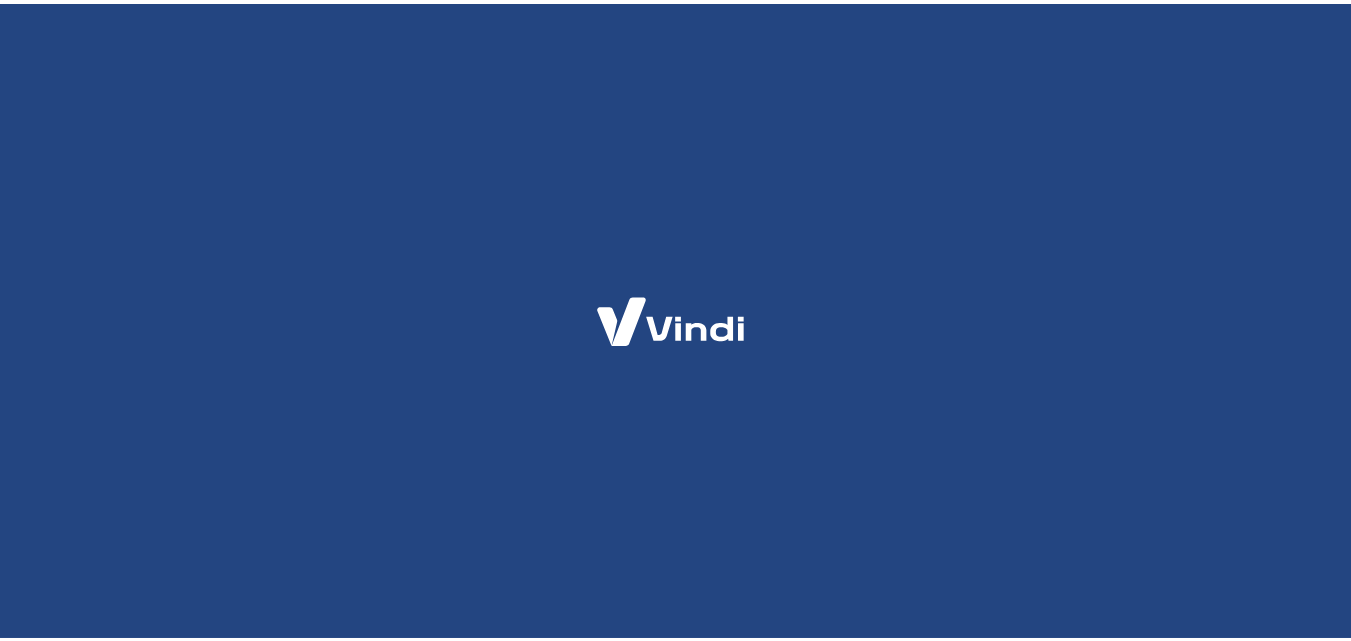 scroll, scrollTop: 0, scrollLeft: 0, axis: both 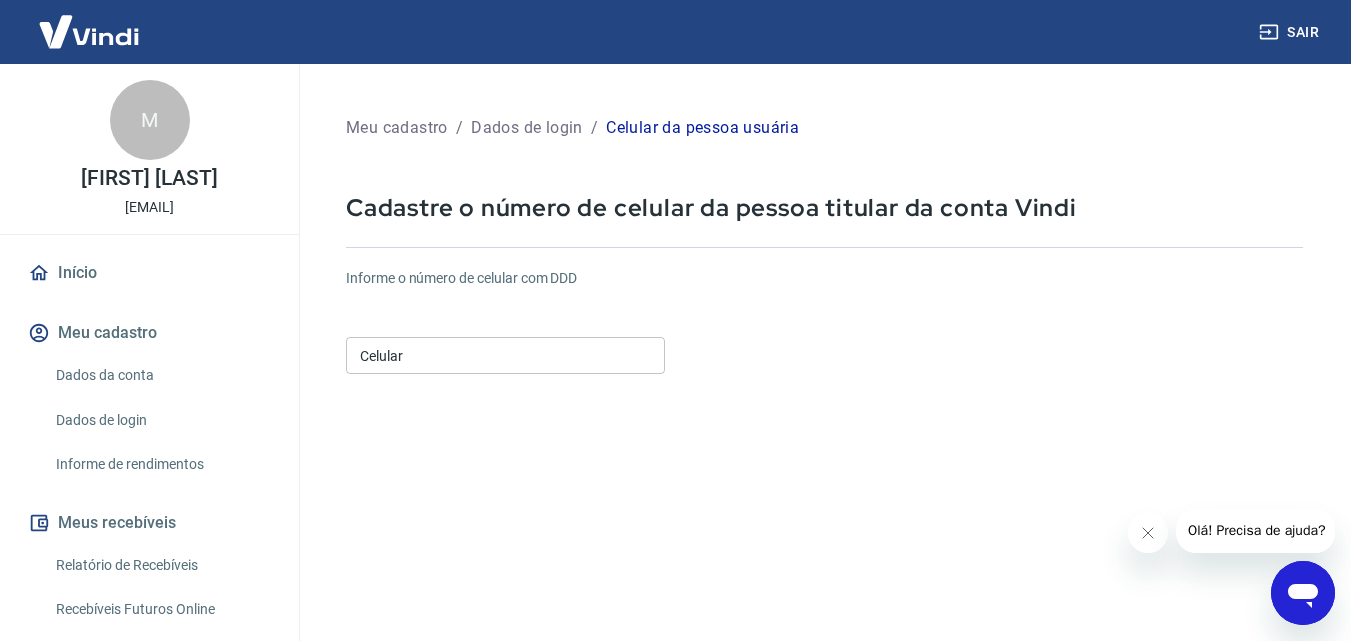 click on "Celular" at bounding box center [505, 355] 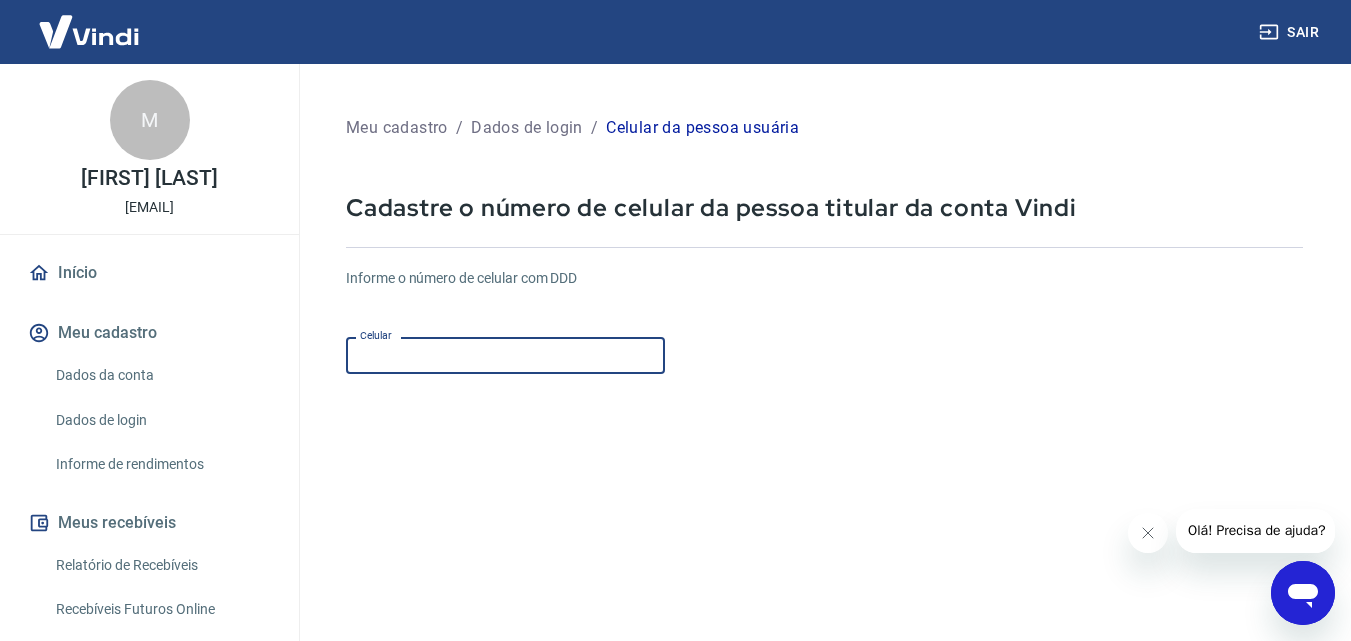 type on "(11) 97518-0241" 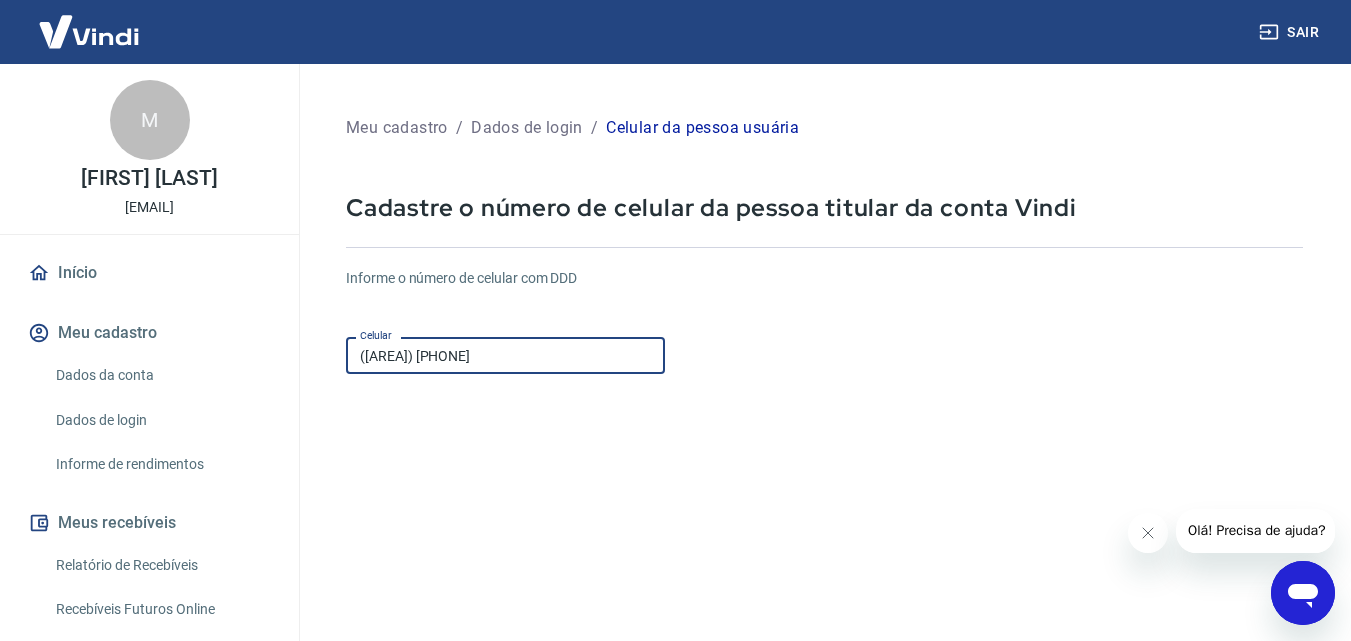 click on "Informe o número de celular com DDD Celular (11) 97518-0241 Celular Continuar Cancelar" at bounding box center [824, 544] 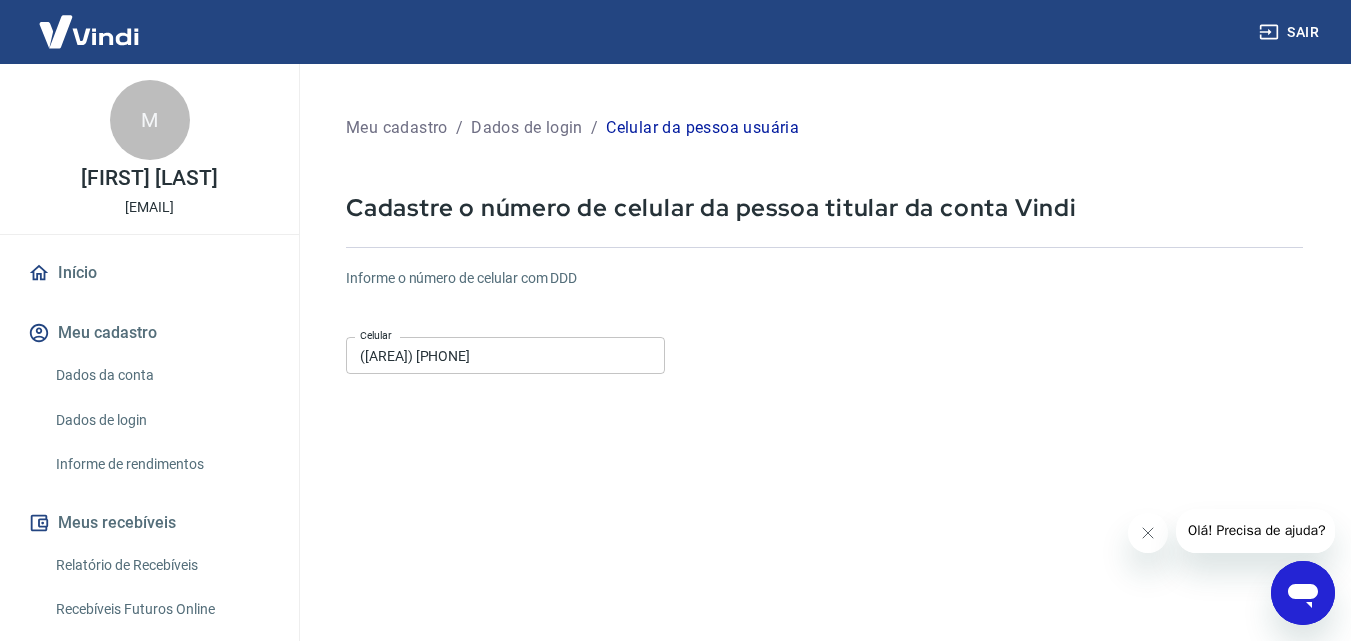 scroll, scrollTop: 200, scrollLeft: 0, axis: vertical 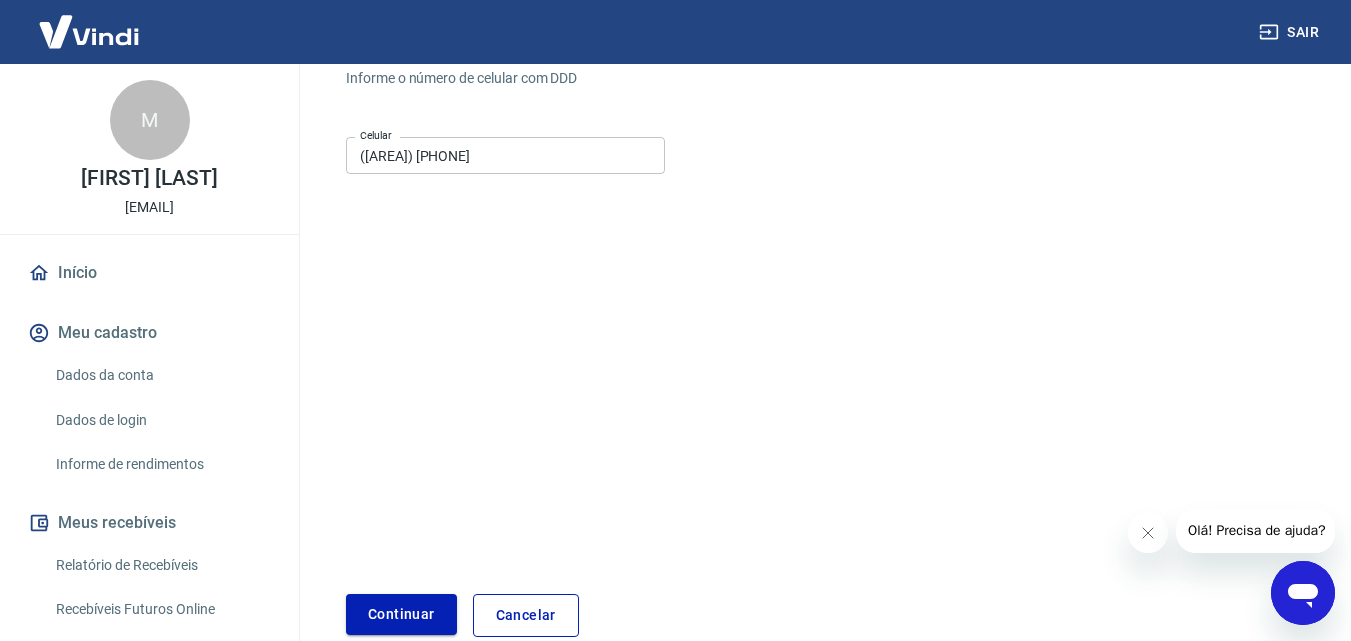 click on "Continuar" at bounding box center (401, 614) 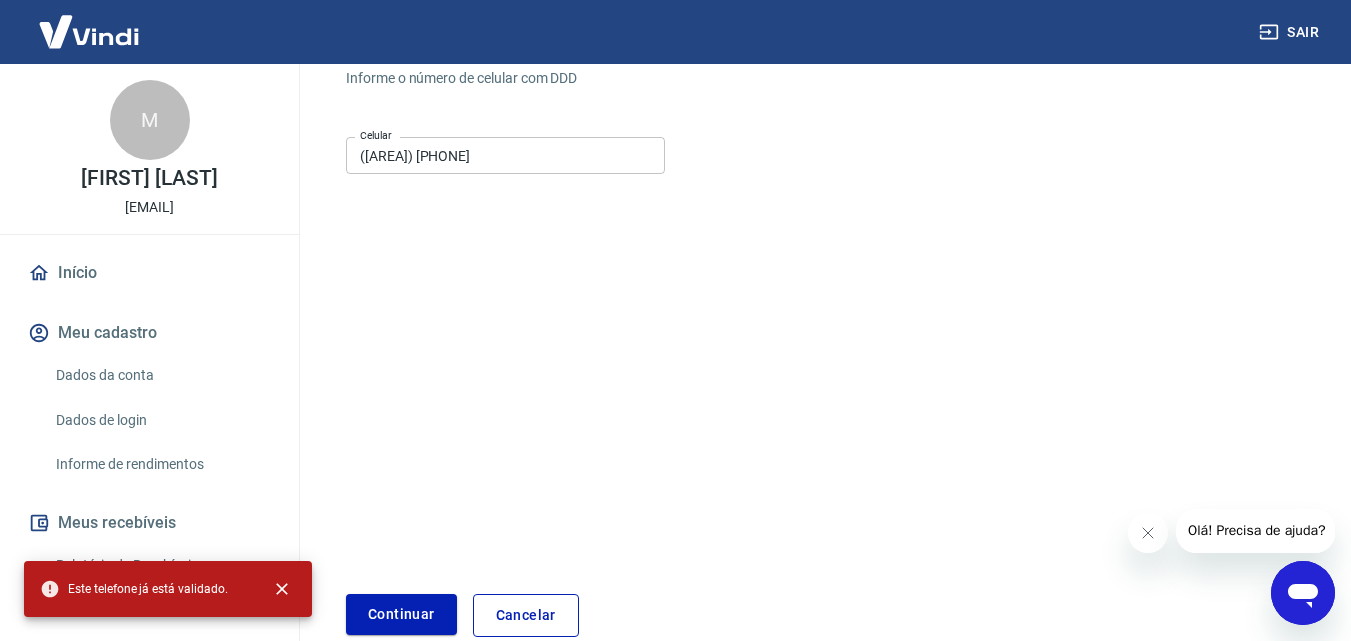 scroll, scrollTop: 0, scrollLeft: 0, axis: both 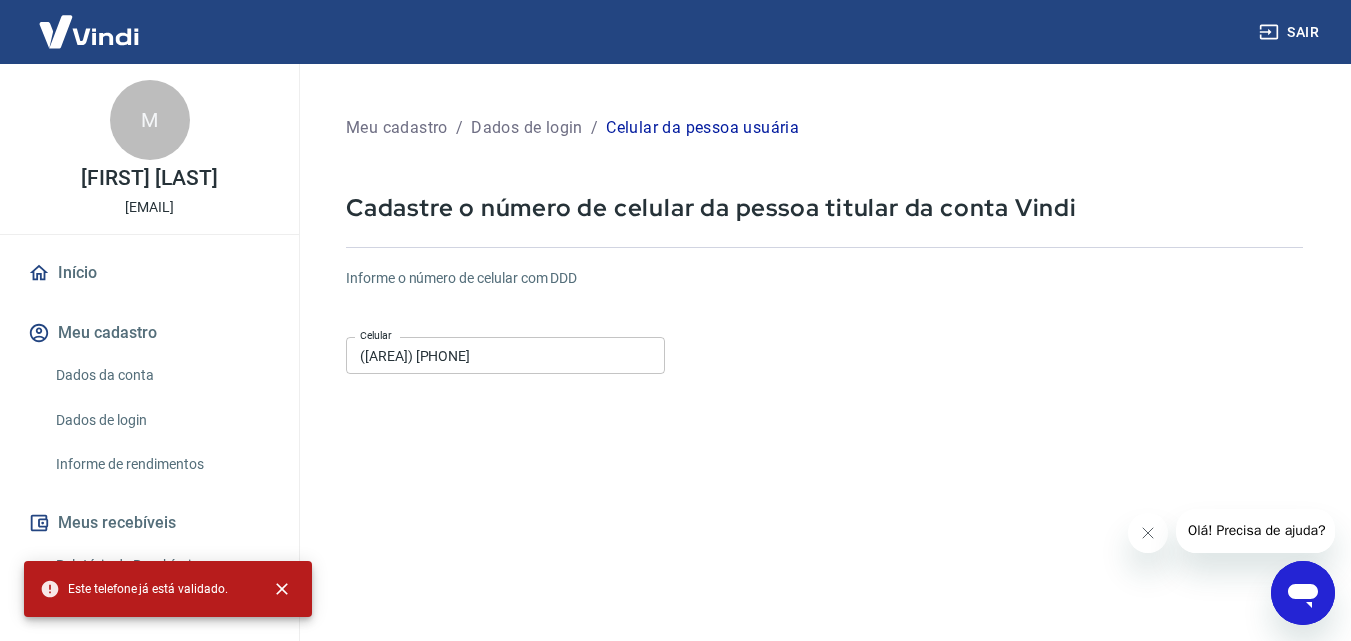 click on "(11) 97518-0241" at bounding box center [505, 355] 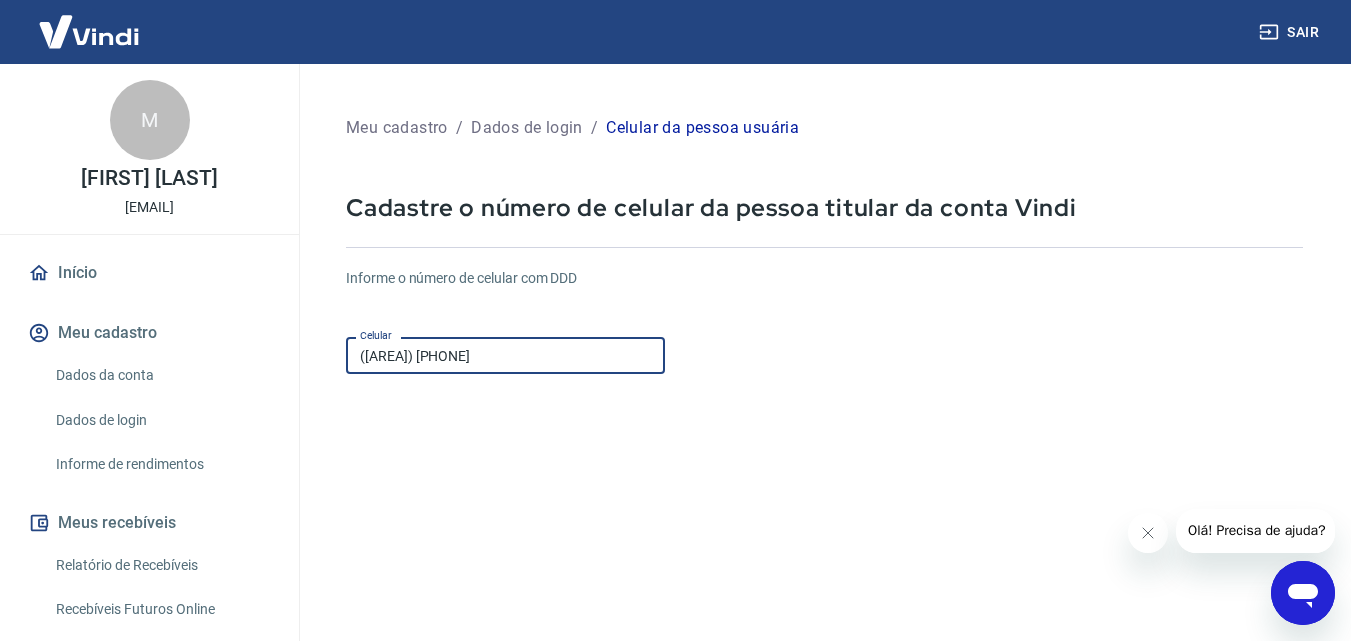click on "Início" at bounding box center [149, 273] 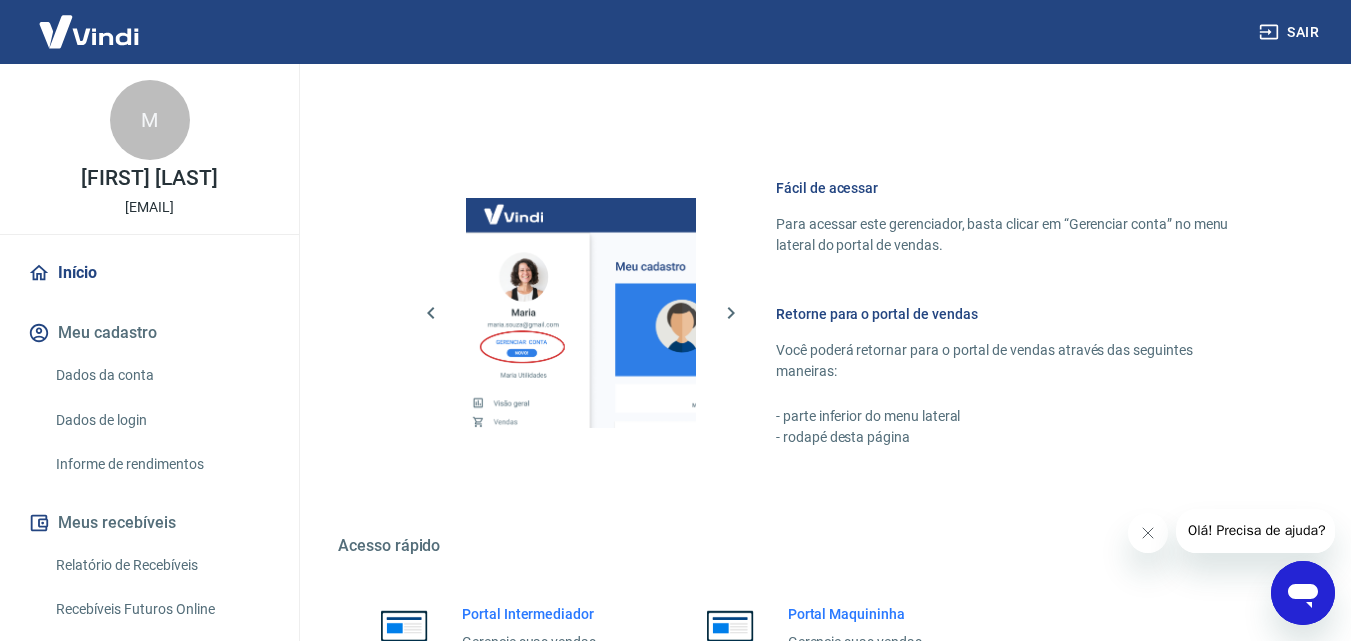 scroll, scrollTop: 300, scrollLeft: 0, axis: vertical 